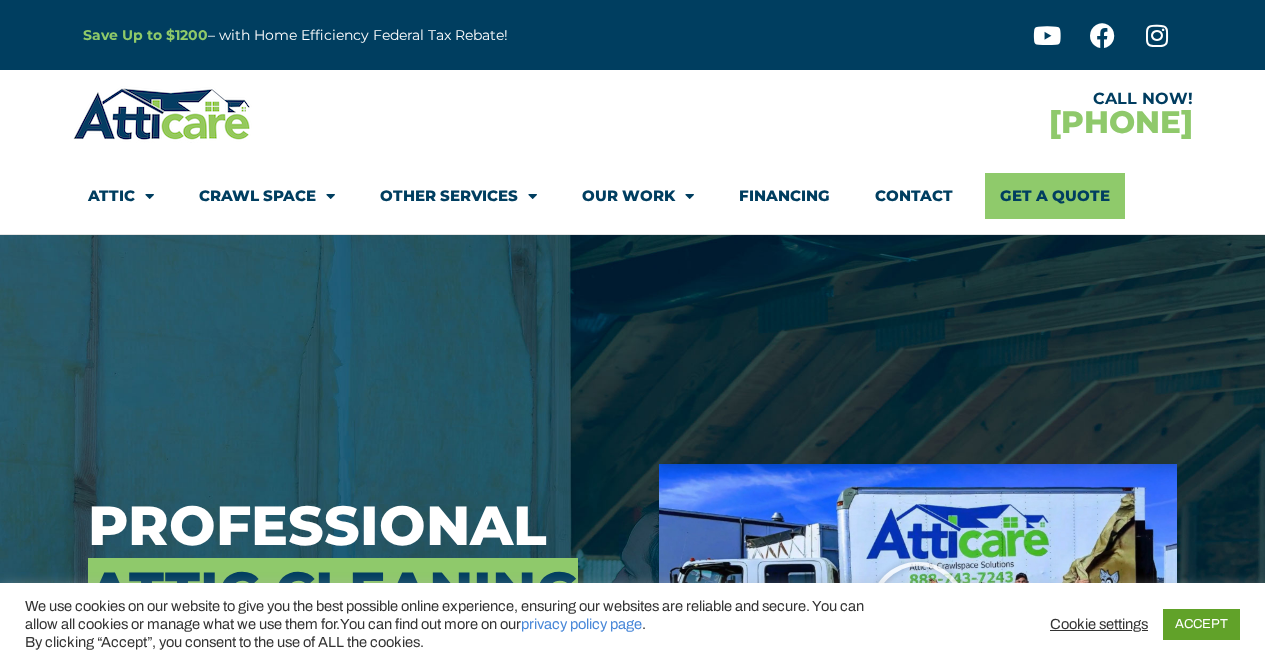 scroll, scrollTop: 71, scrollLeft: 0, axis: vertical 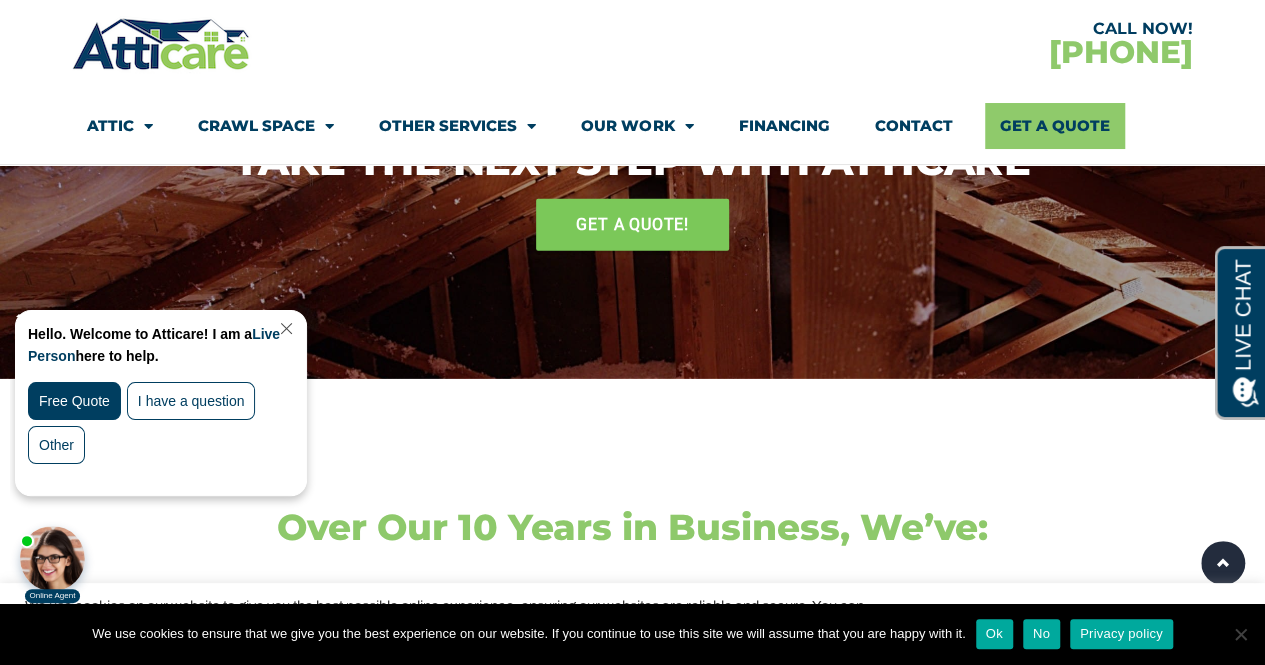 click at bounding box center [284, 328] 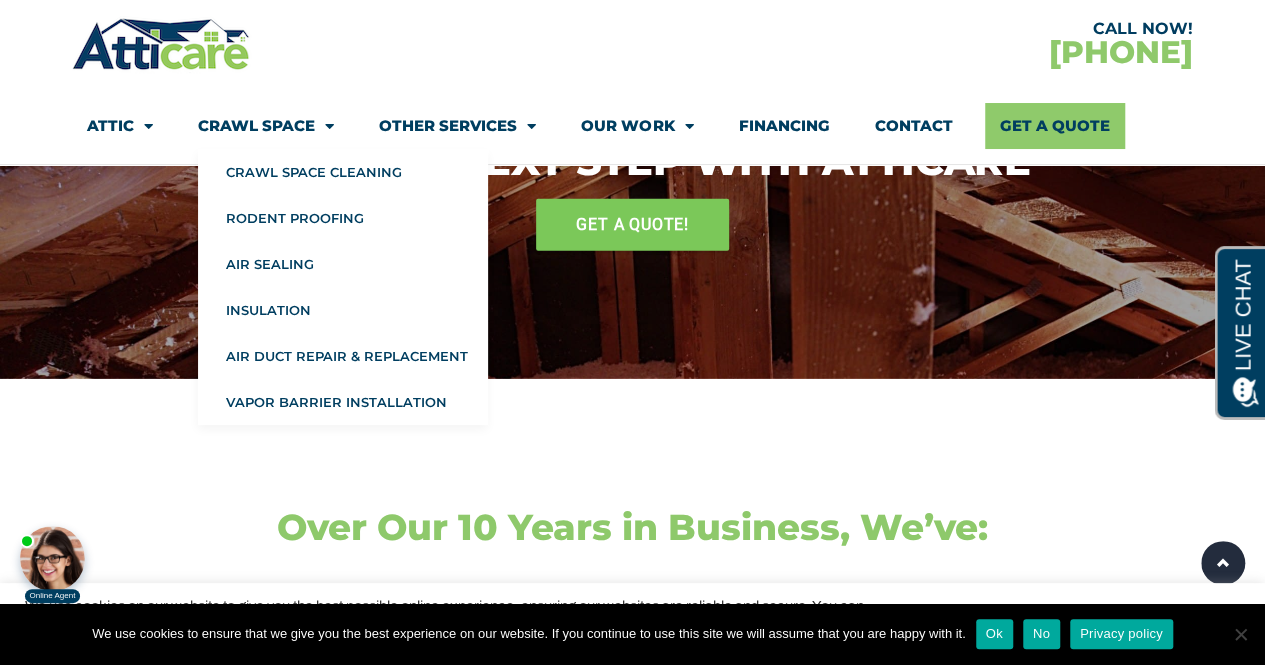 click on "Crawl Space" 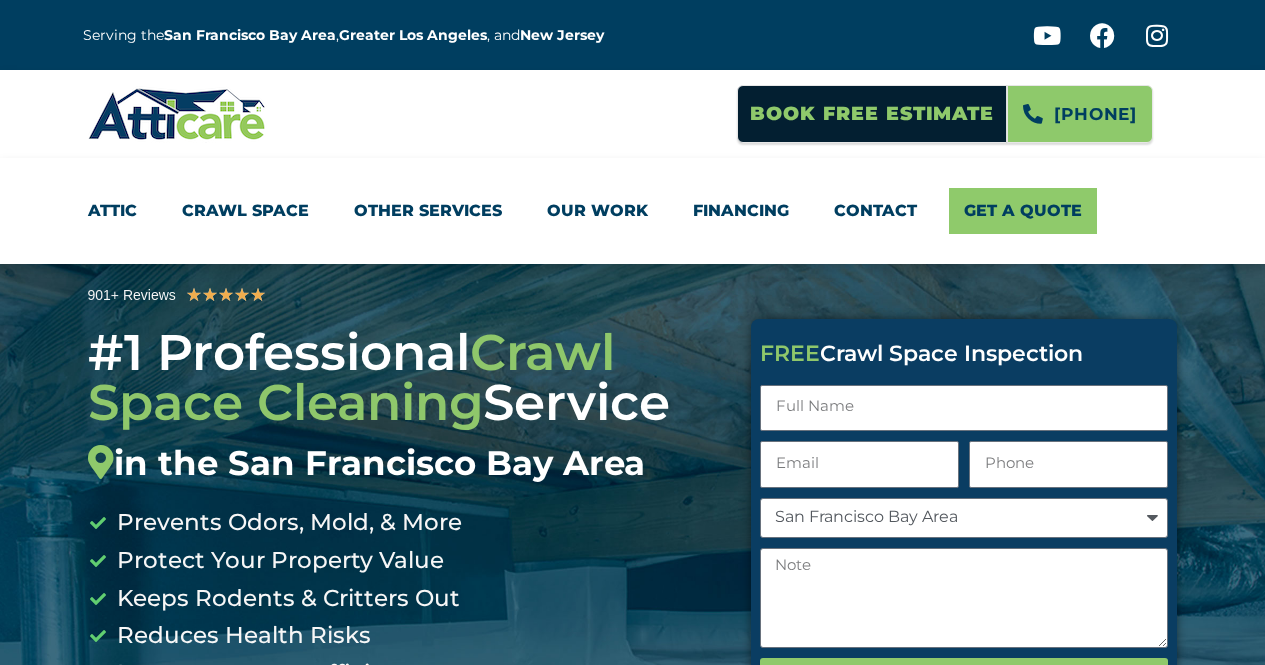scroll, scrollTop: 0, scrollLeft: 0, axis: both 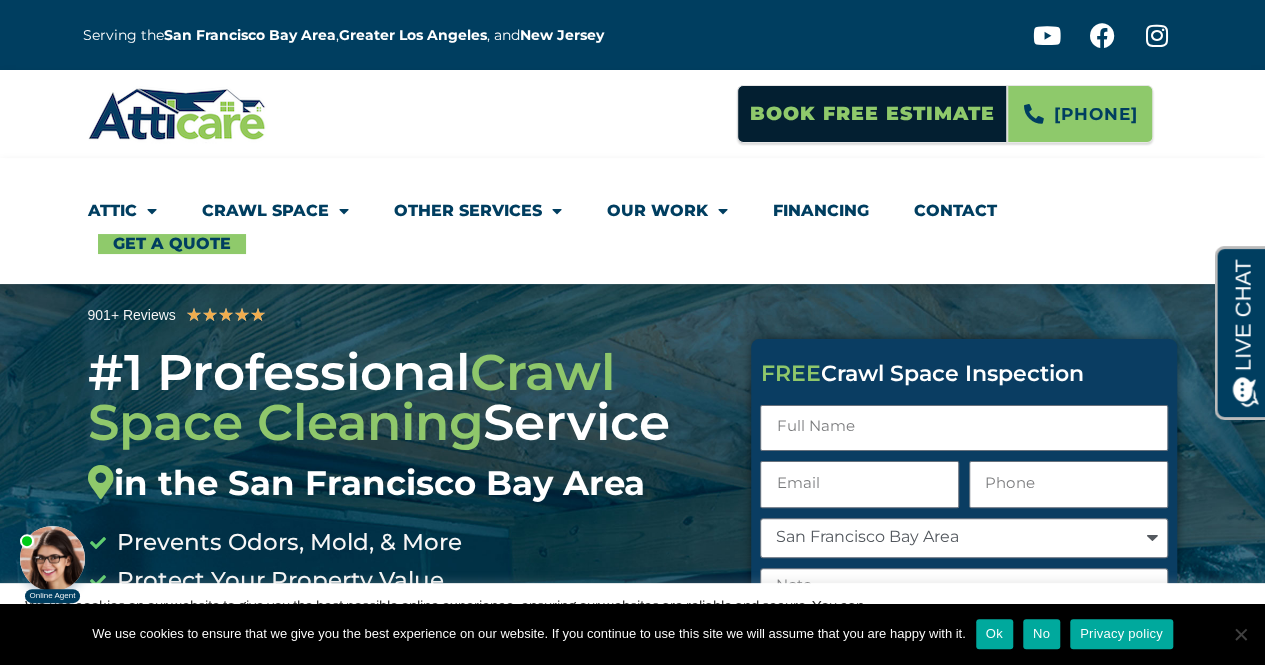 click on "Other Services" 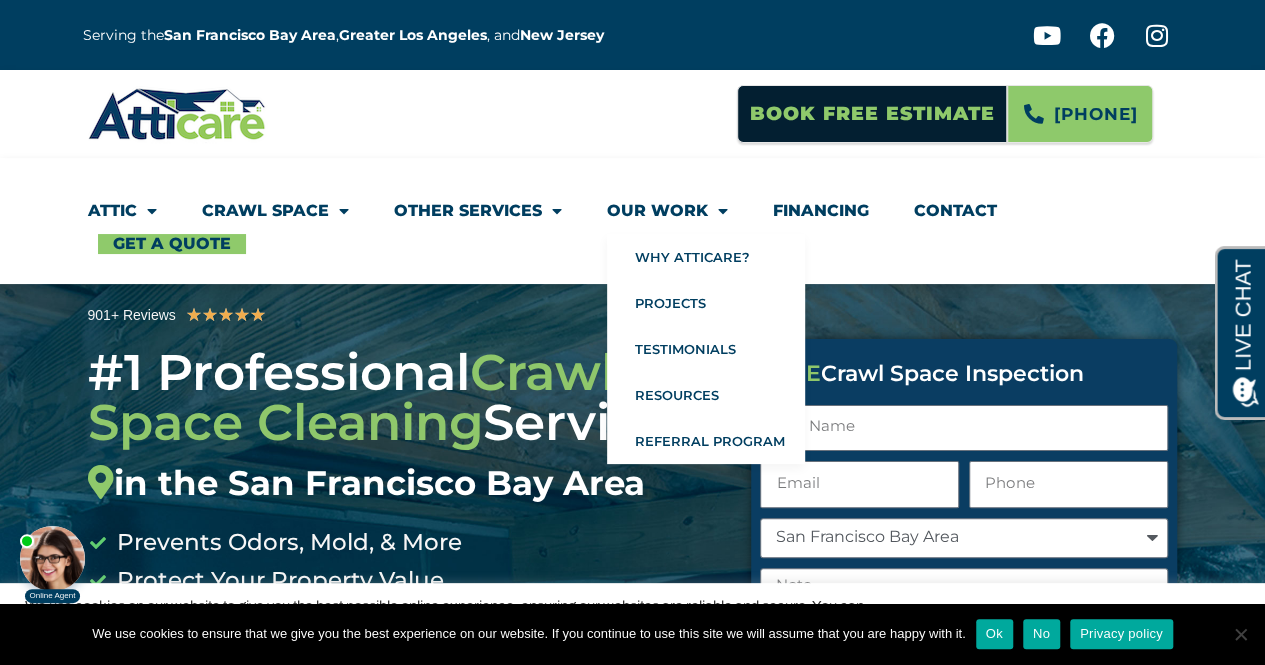 click on "Our Work" 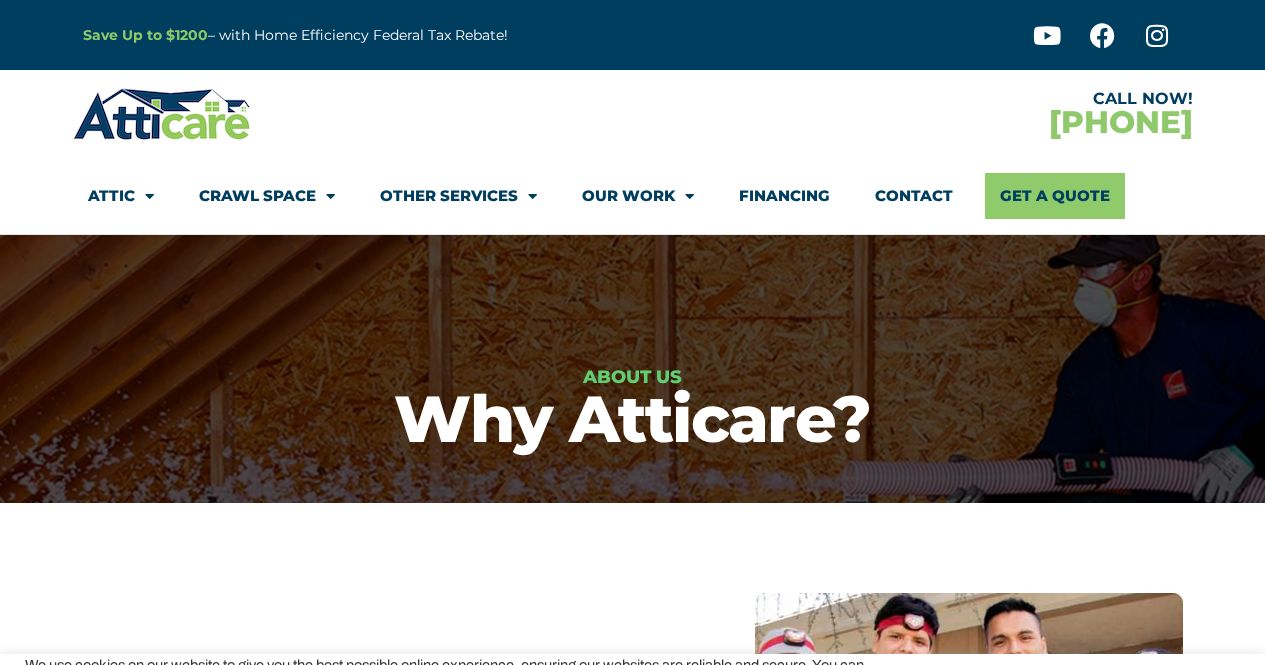 scroll, scrollTop: 0, scrollLeft: 0, axis: both 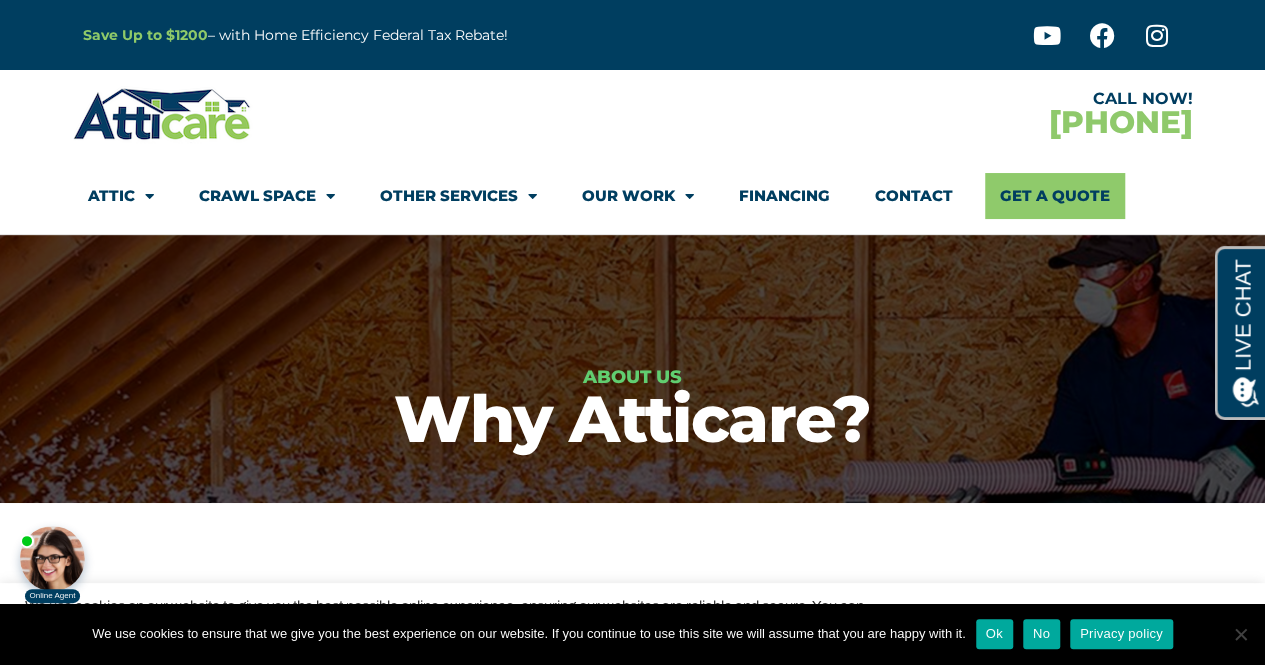 click on "Attic" 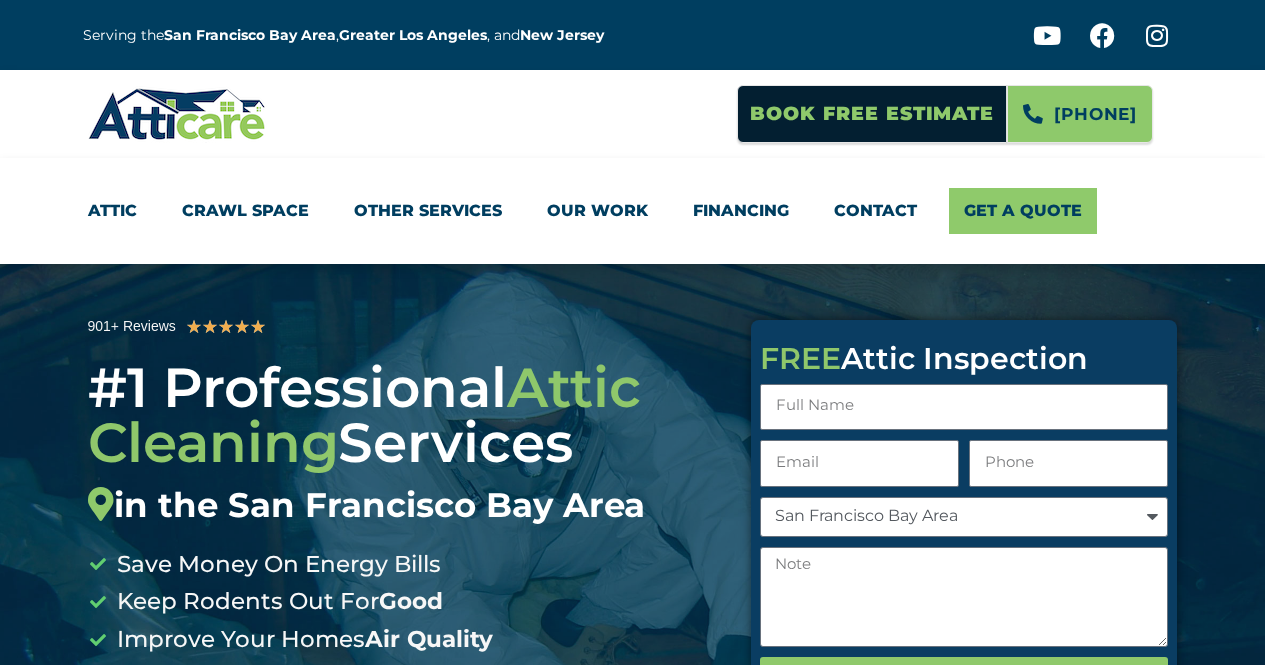 scroll, scrollTop: 0, scrollLeft: 0, axis: both 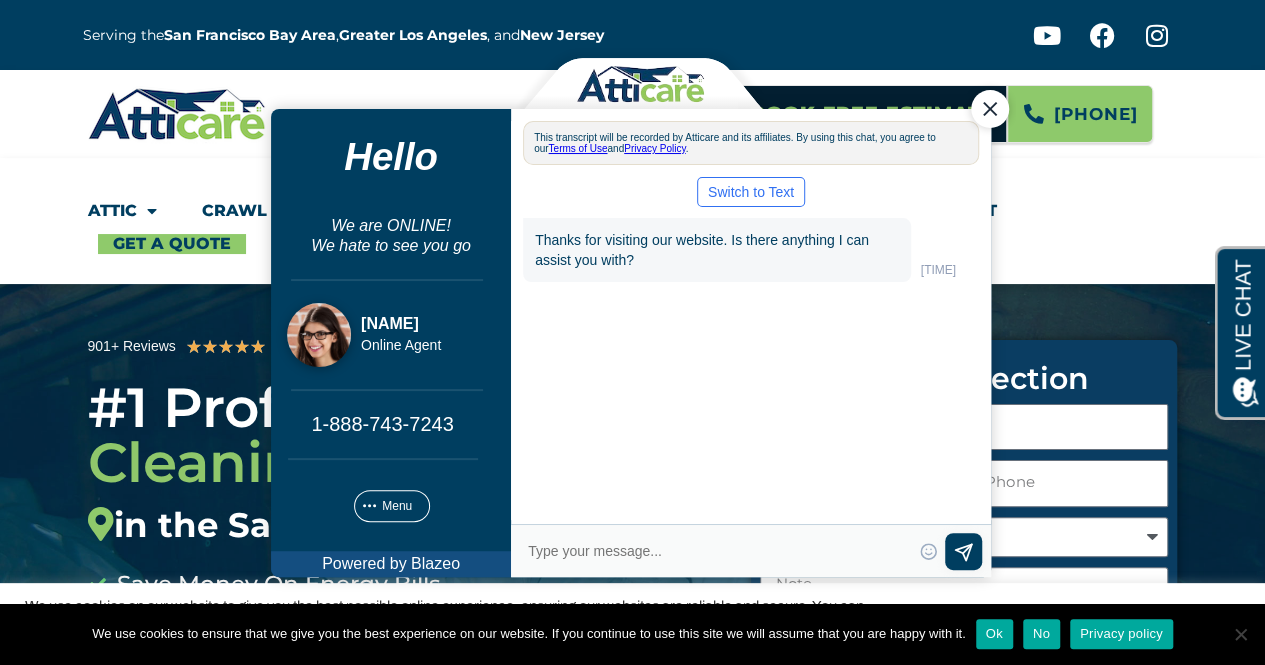 click at bounding box center (989, 108) 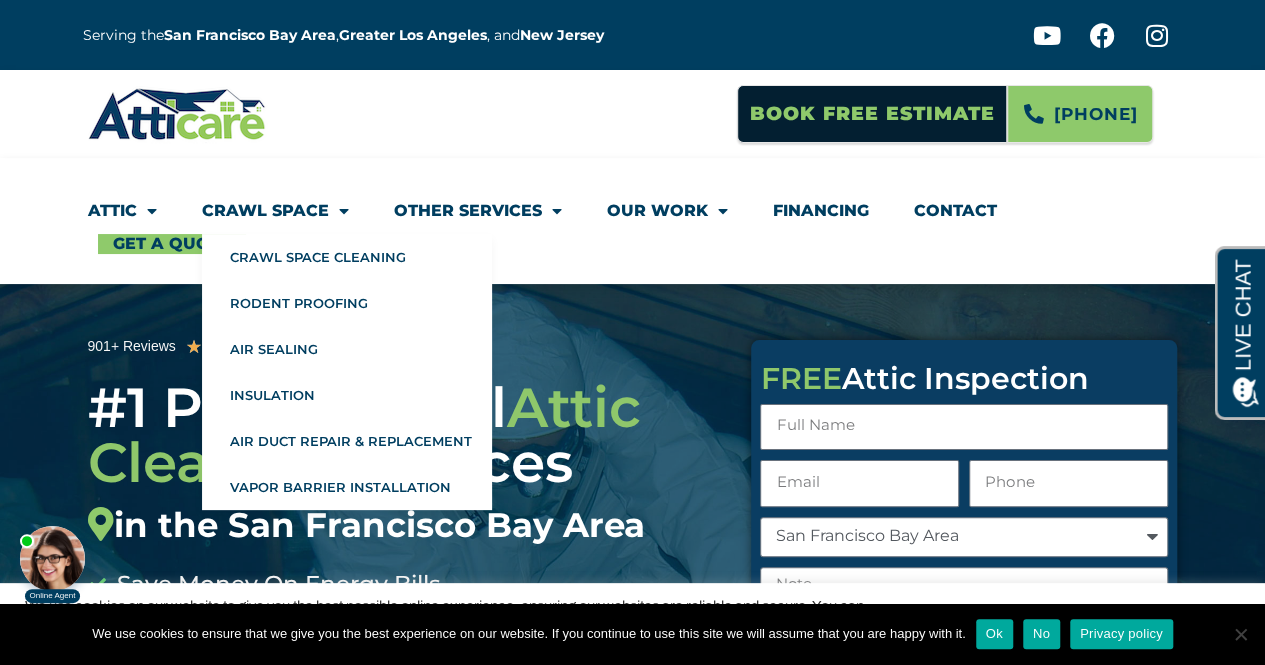 click on "Crawl Space" 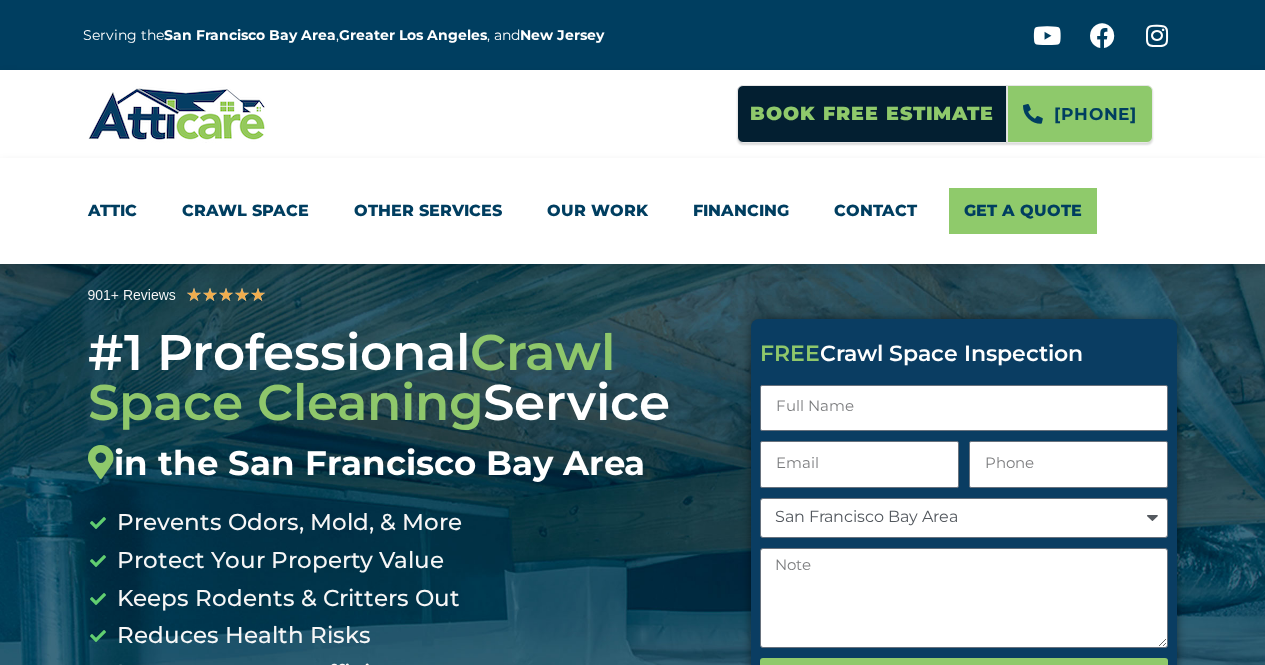 scroll, scrollTop: 0, scrollLeft: 0, axis: both 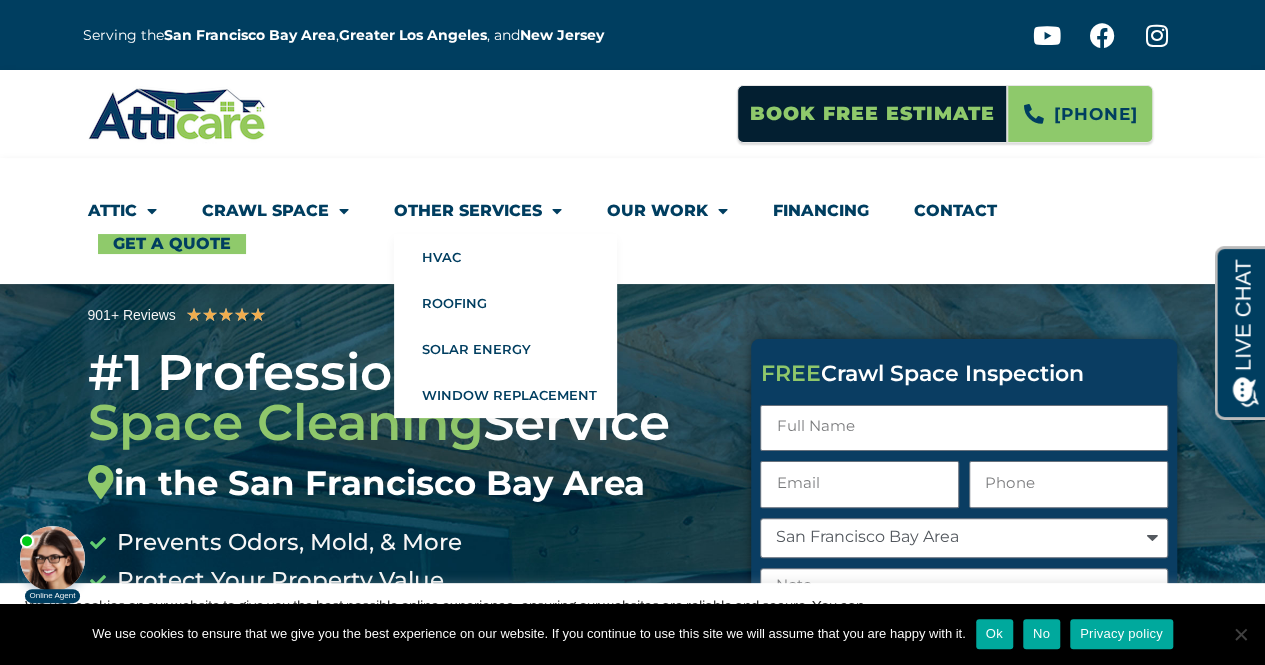 click on "Other Services" 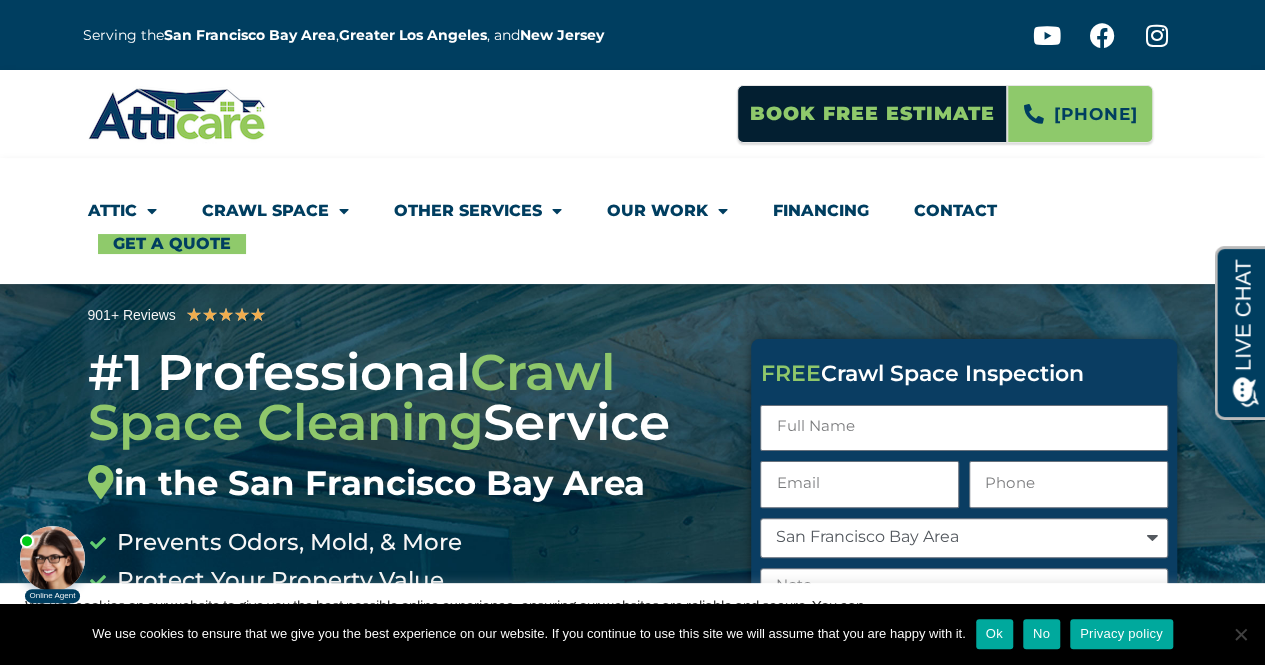 click on "Other Services" 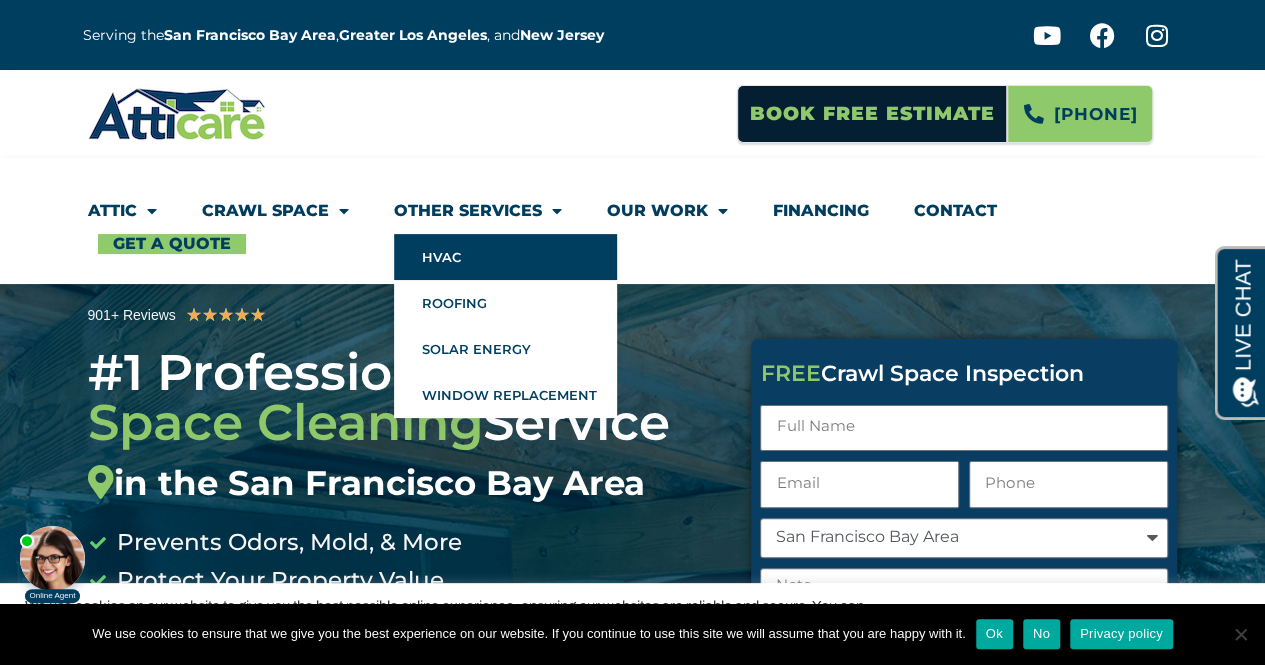 click on "HVAC" 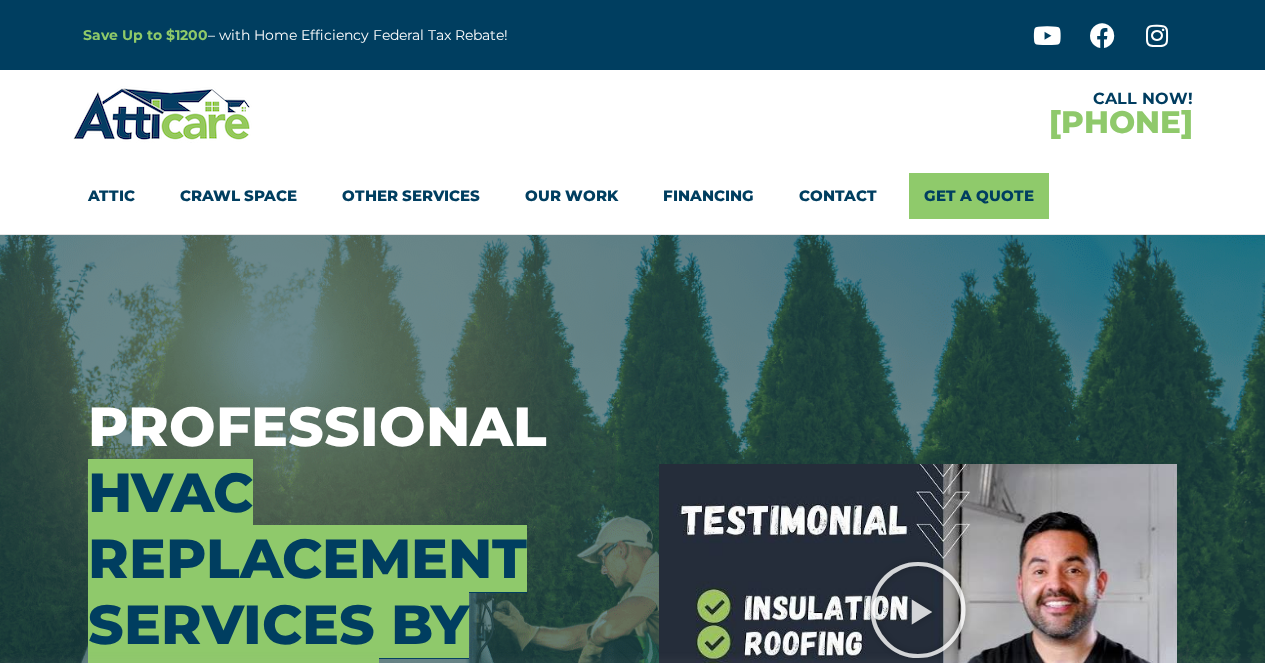 scroll, scrollTop: 0, scrollLeft: 0, axis: both 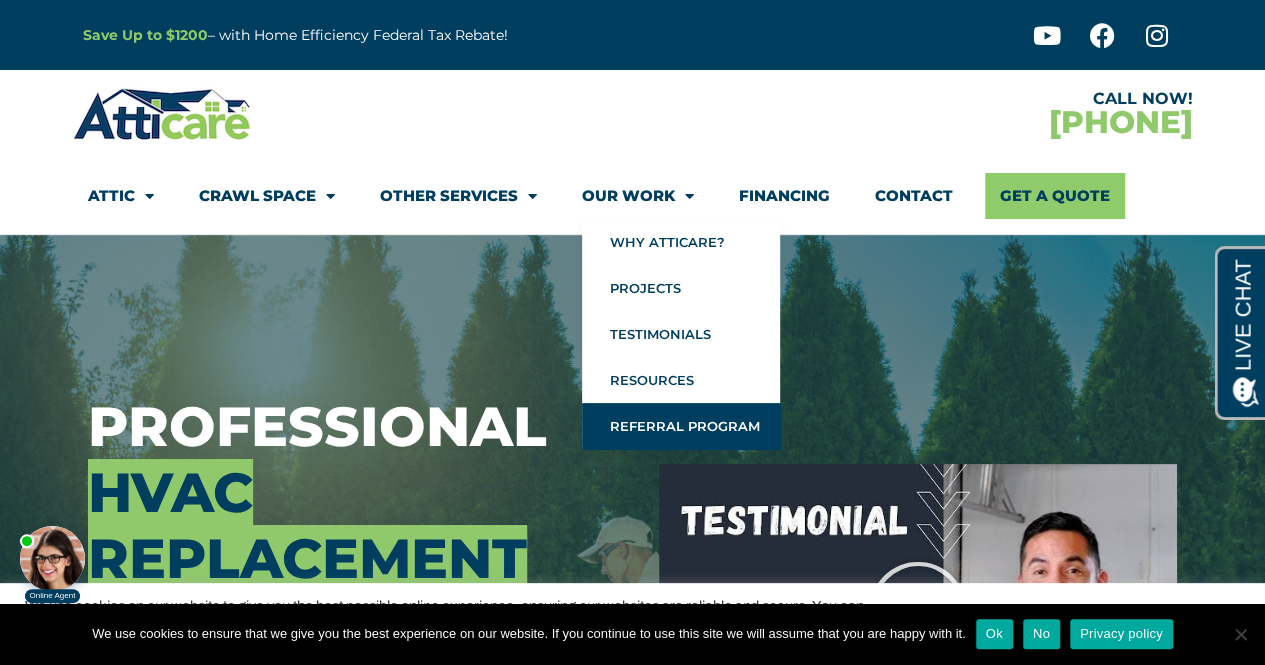 click on "Referral Program" 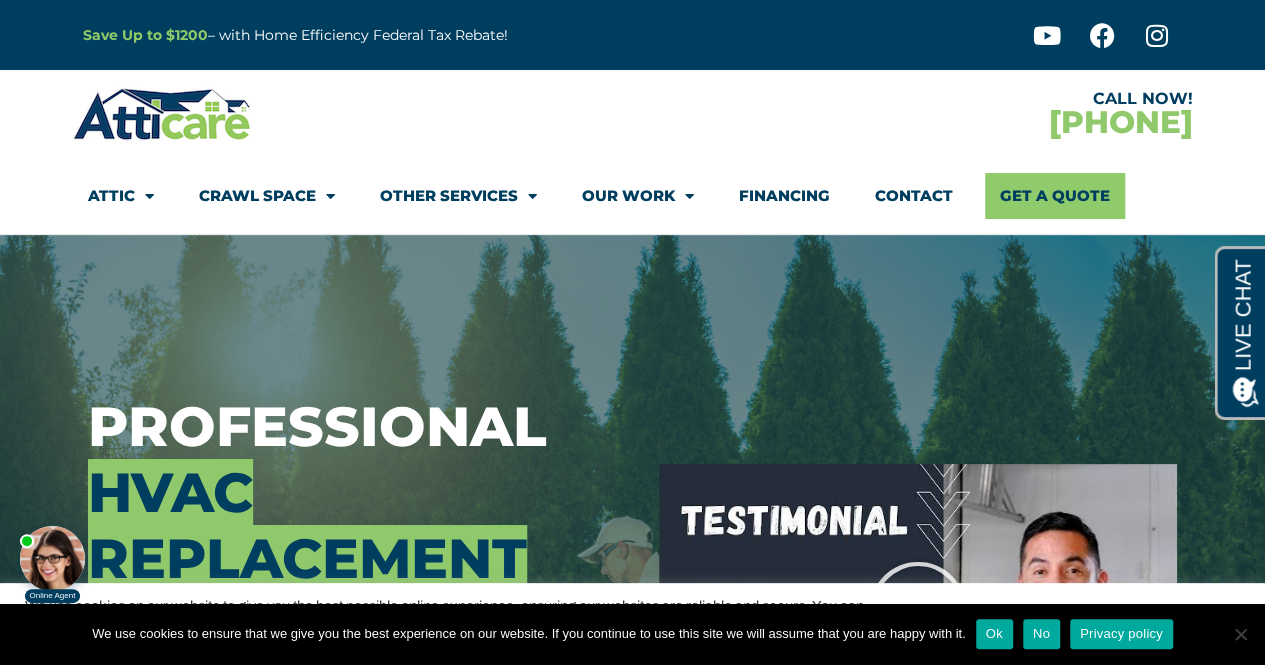 scroll, scrollTop: 39, scrollLeft: 0, axis: vertical 